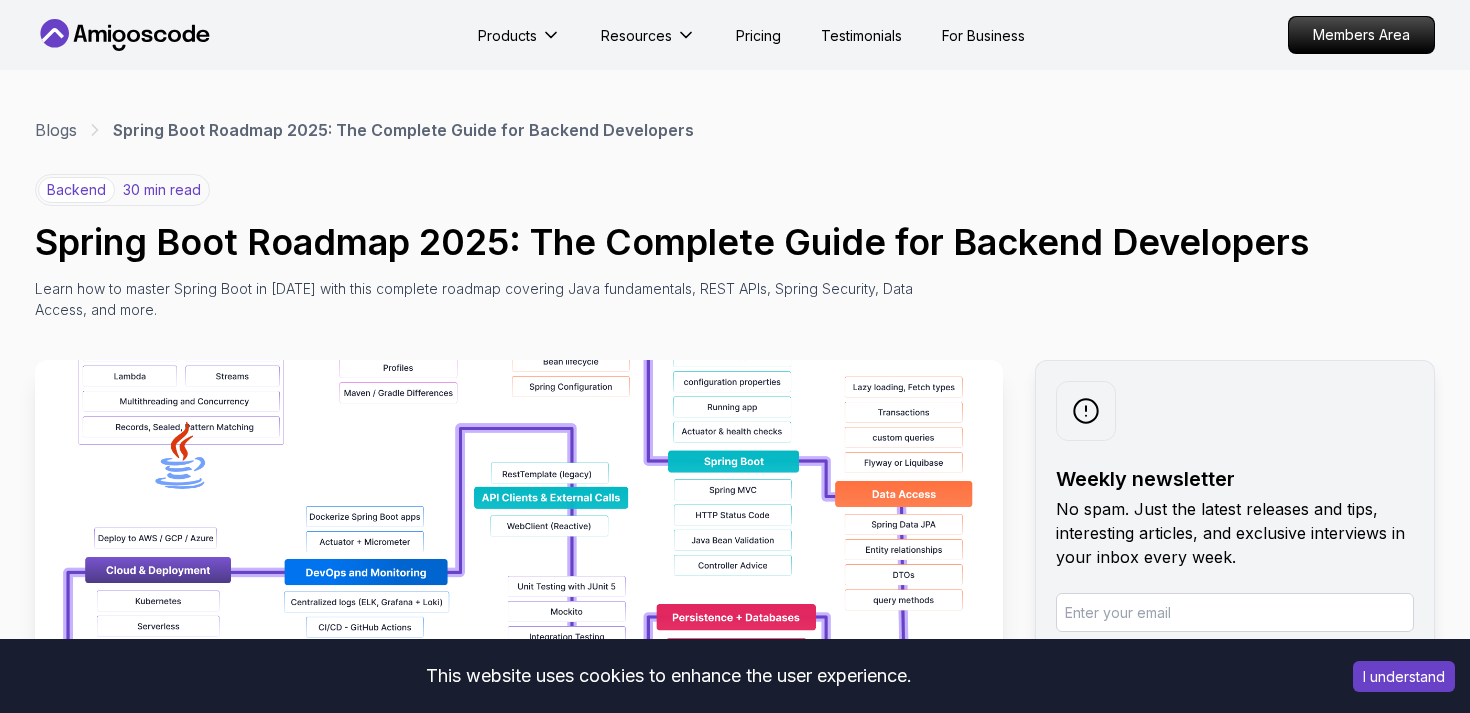 scroll, scrollTop: 0, scrollLeft: 0, axis: both 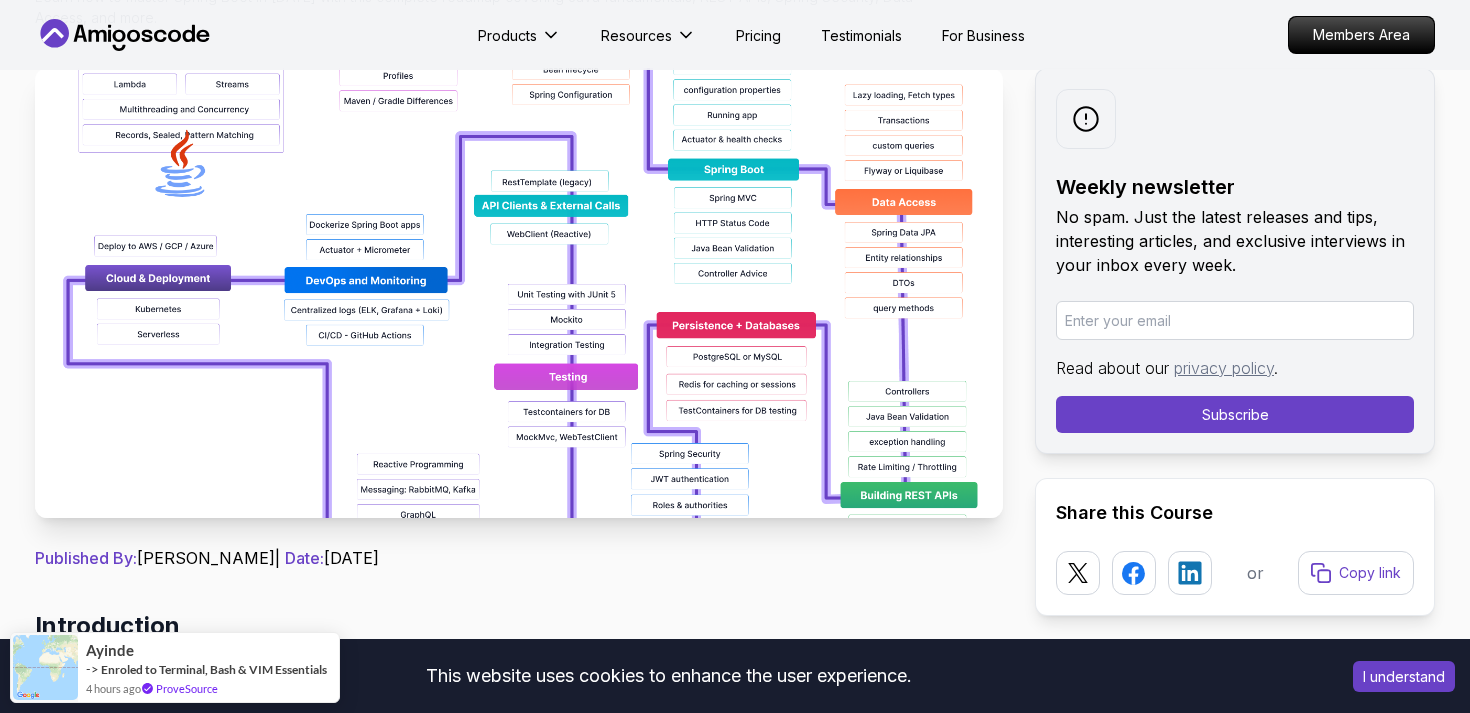 click at bounding box center (519, 293) 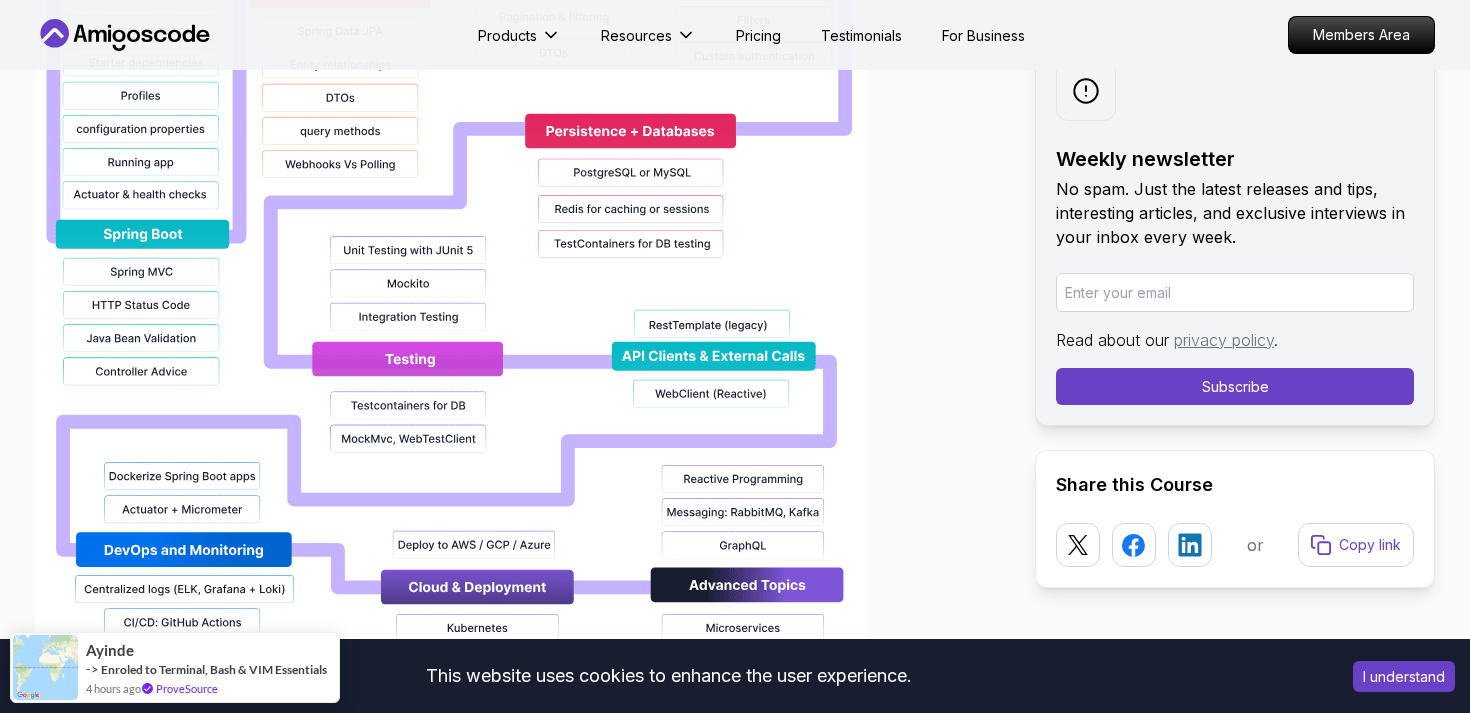 scroll, scrollTop: 2084, scrollLeft: 0, axis: vertical 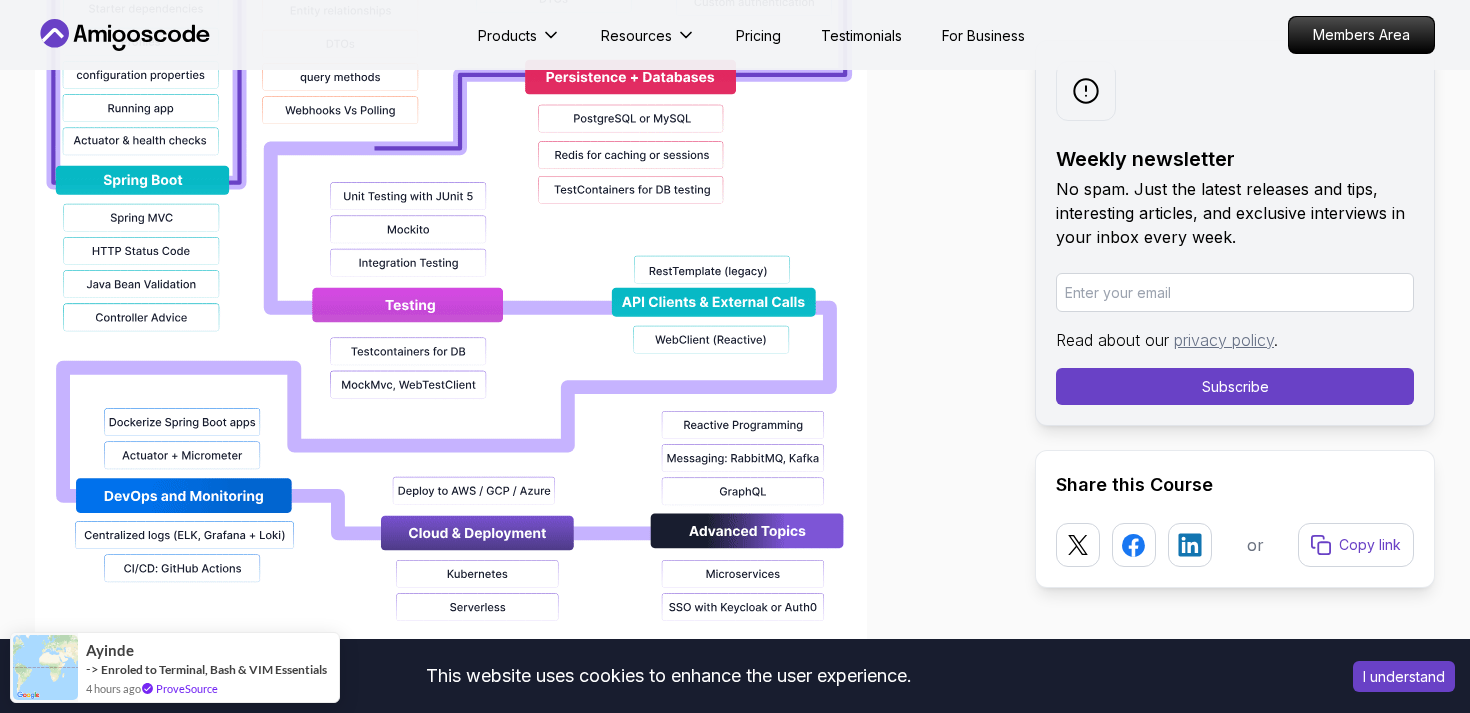 click on "I understand" at bounding box center [1404, 676] 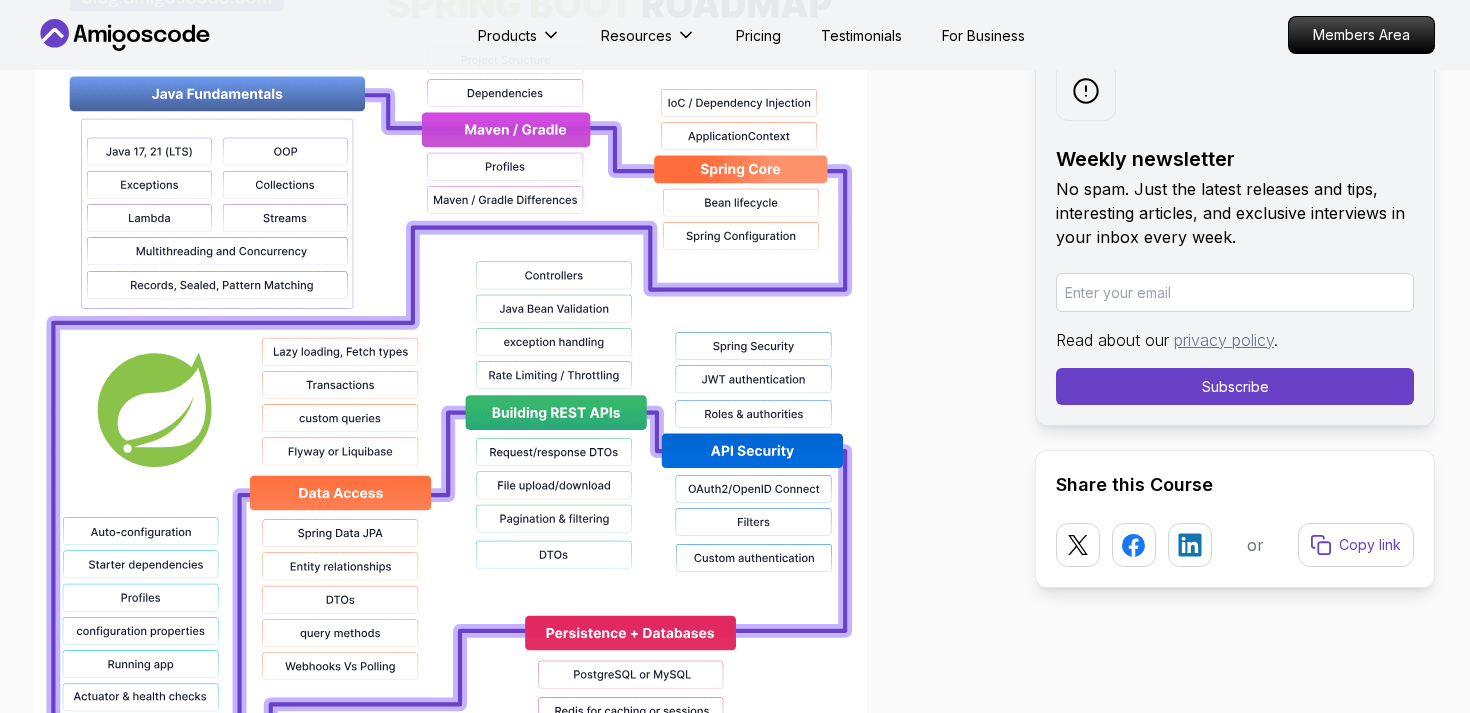 scroll, scrollTop: 1532, scrollLeft: 0, axis: vertical 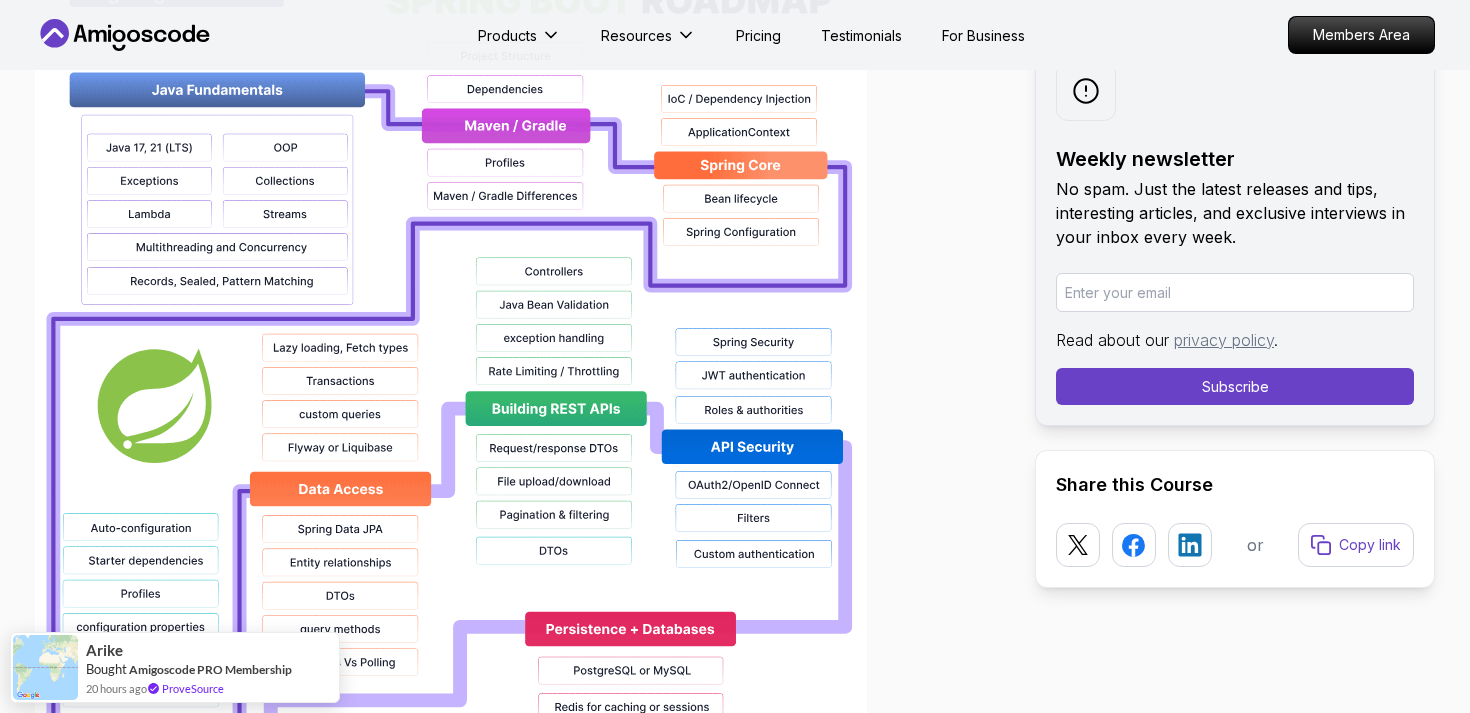 click on "Products Resources Pricing Testimonials For Business Members Area Products Resources Pricing Testimonials For Business Members Area Blogs Spring Boot Roadmap 2025: The Complete Guide for Backend Developers backend 30 min read Spring Boot Roadmap 2025: The Complete Guide for Backend Developers Learn how to master Spring Boot in 2025 with this complete roadmap covering Java fundamentals, REST APIs, Spring Security, Data Access, and more. Weekly newsletter No spam. Just the latest releases and tips, interesting articles, and exclusive interviews in your inbox every week. Read about our   privacy policy . Subscribe Share this Course or Copy link Published By:  Nelson Djalo  |   Date:  April 28, 2025 Introduction
The Spring Boot ecosystem has evolved significantly over the past few years, with new features like native compilation, improved performance, and enhanced cloud integration. Understanding these developments and how they impact application development is essential for staying current in the field." at bounding box center (735, 11970) 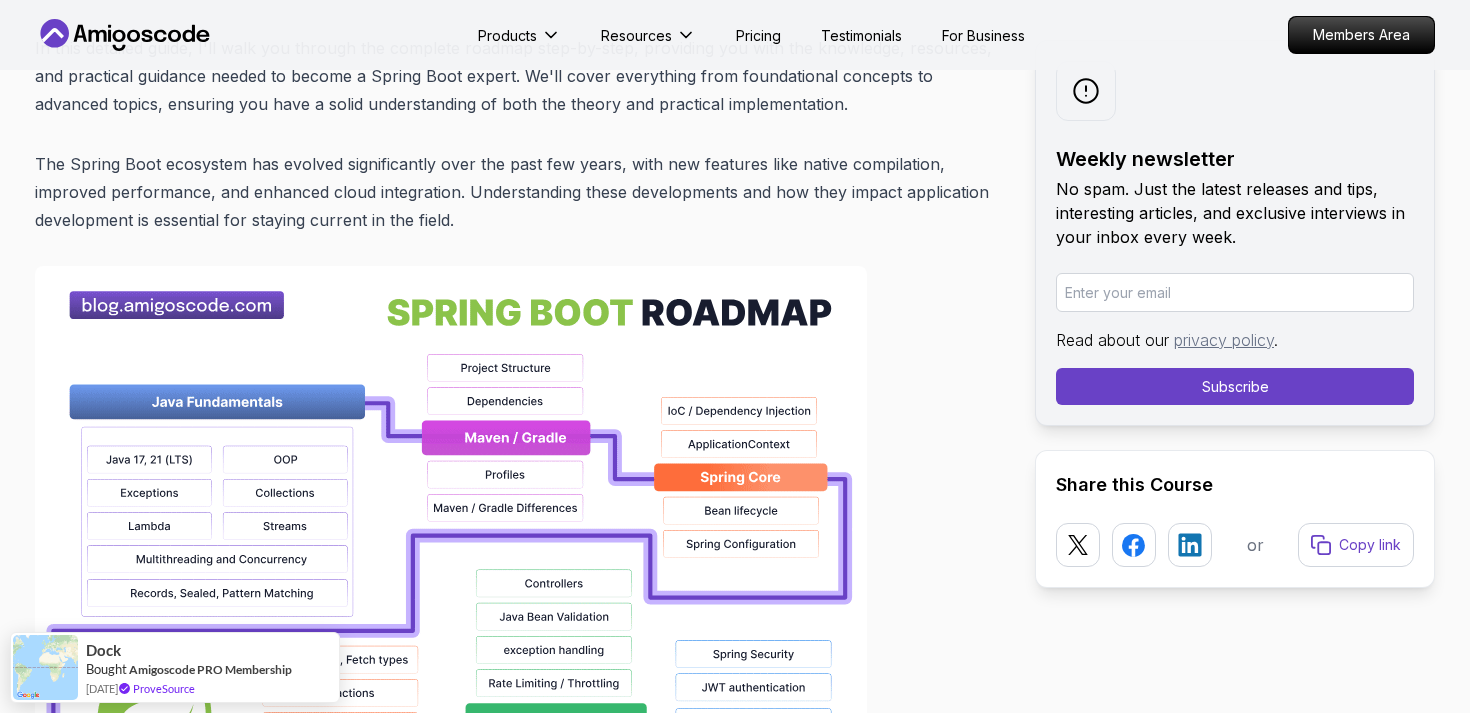 scroll, scrollTop: 1203, scrollLeft: 0, axis: vertical 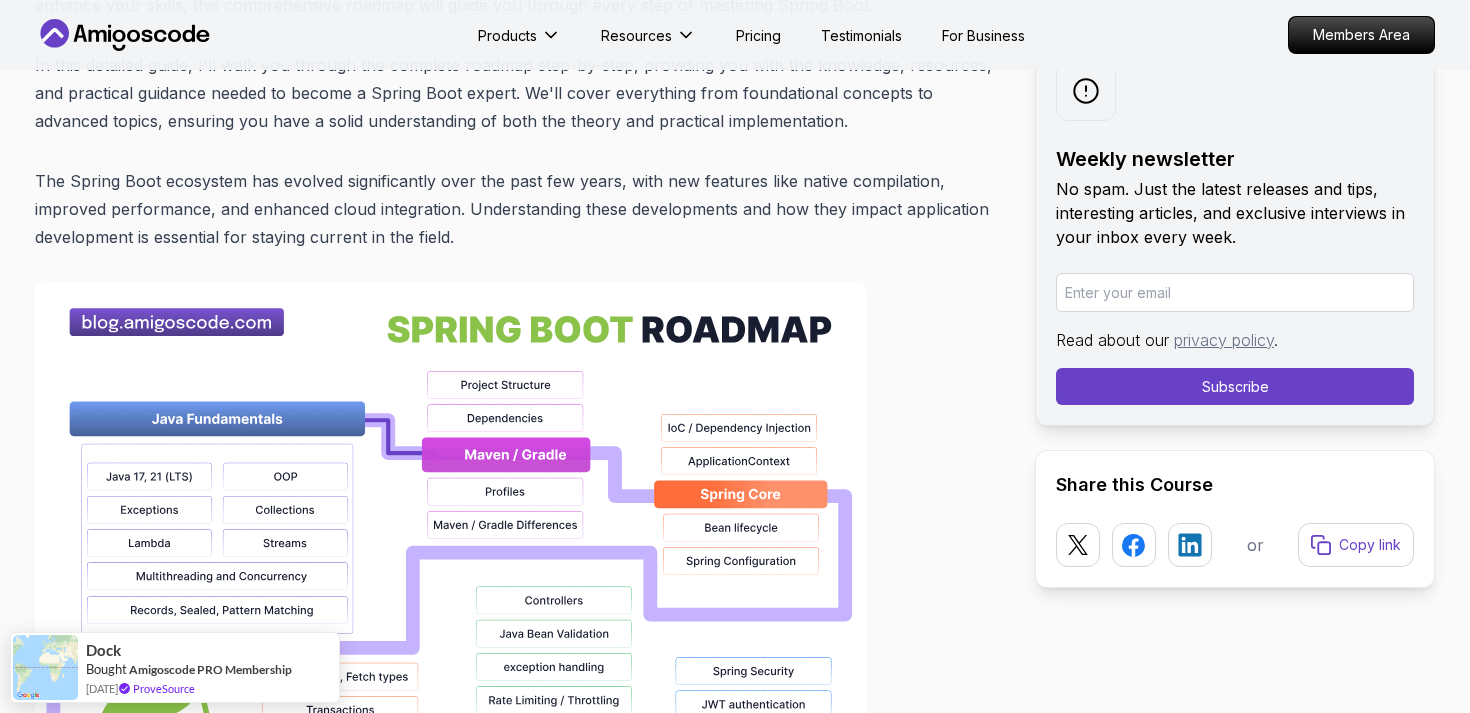 click at bounding box center (451, 923) 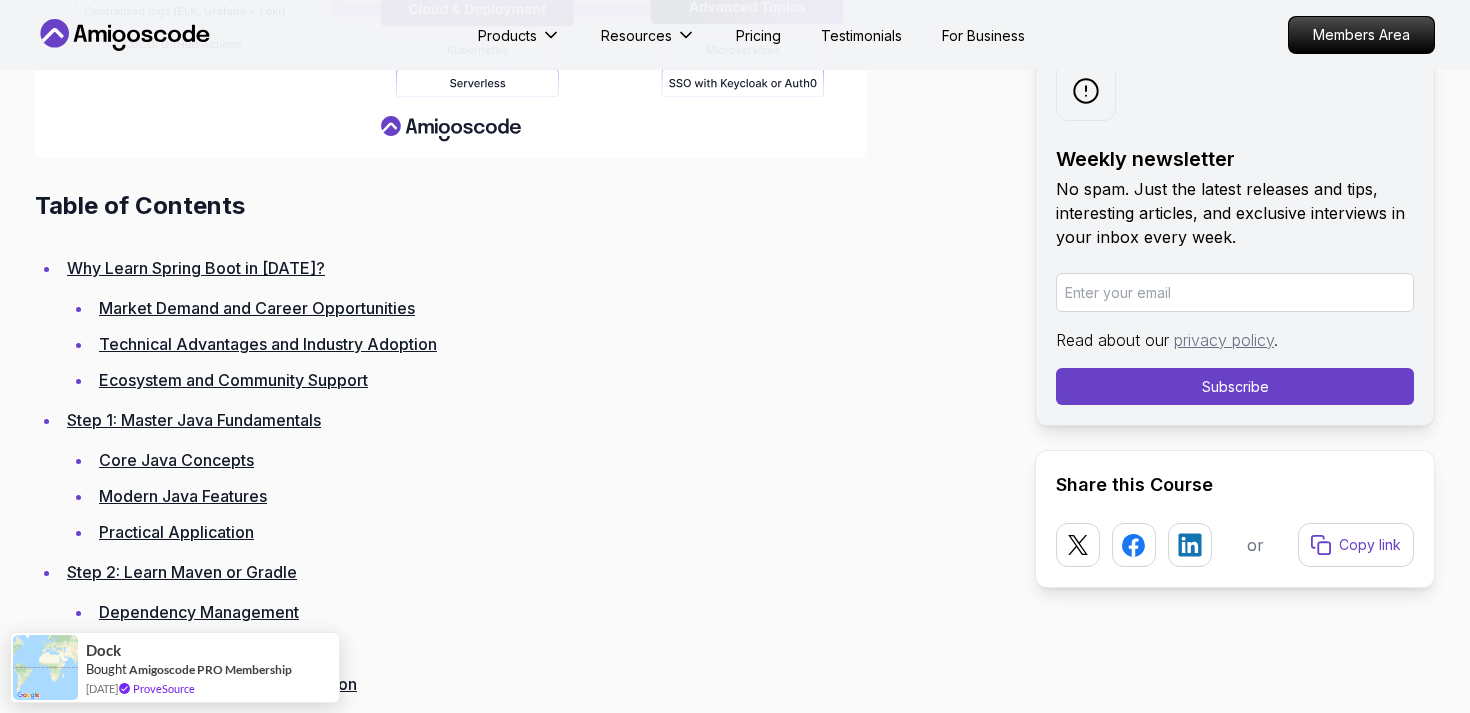 scroll, scrollTop: 2581, scrollLeft: 0, axis: vertical 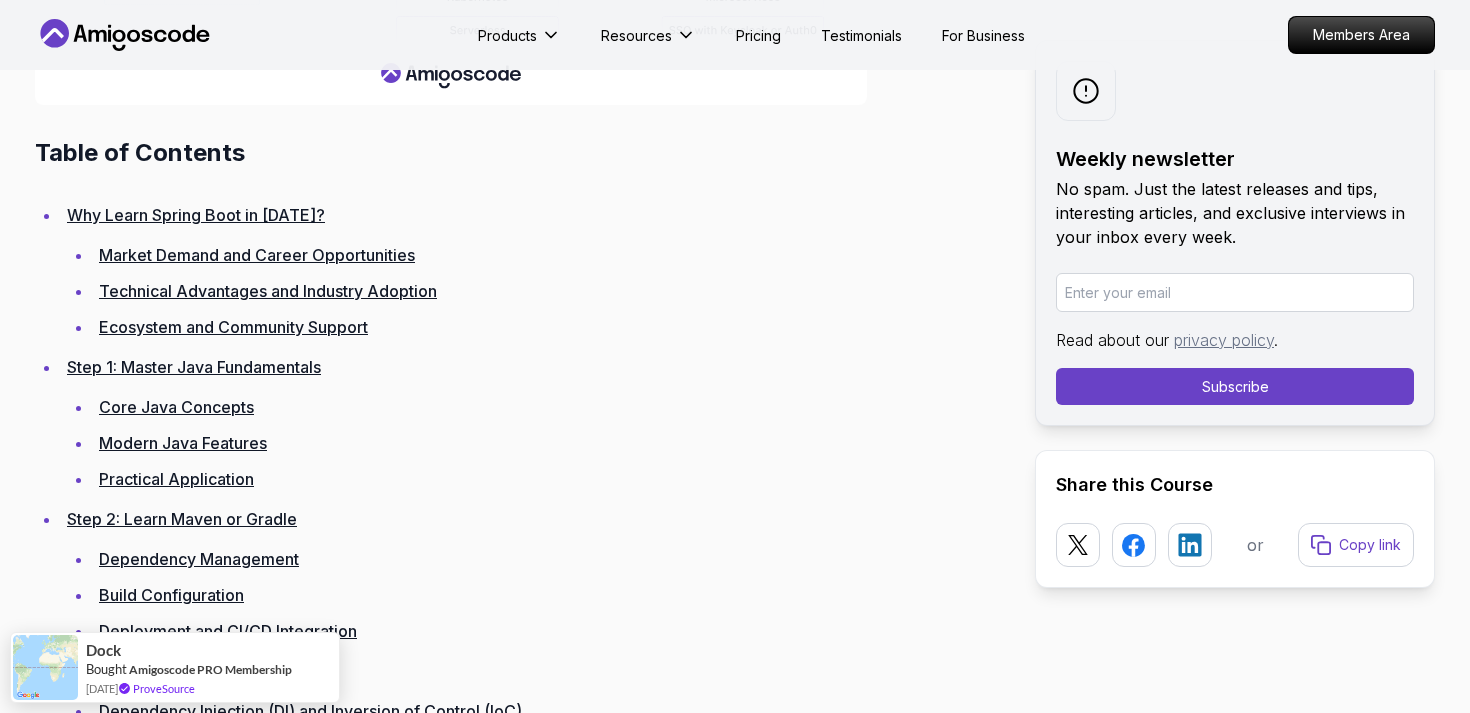 click on "Step 1: Master Java Fundamentals" at bounding box center [194, 367] 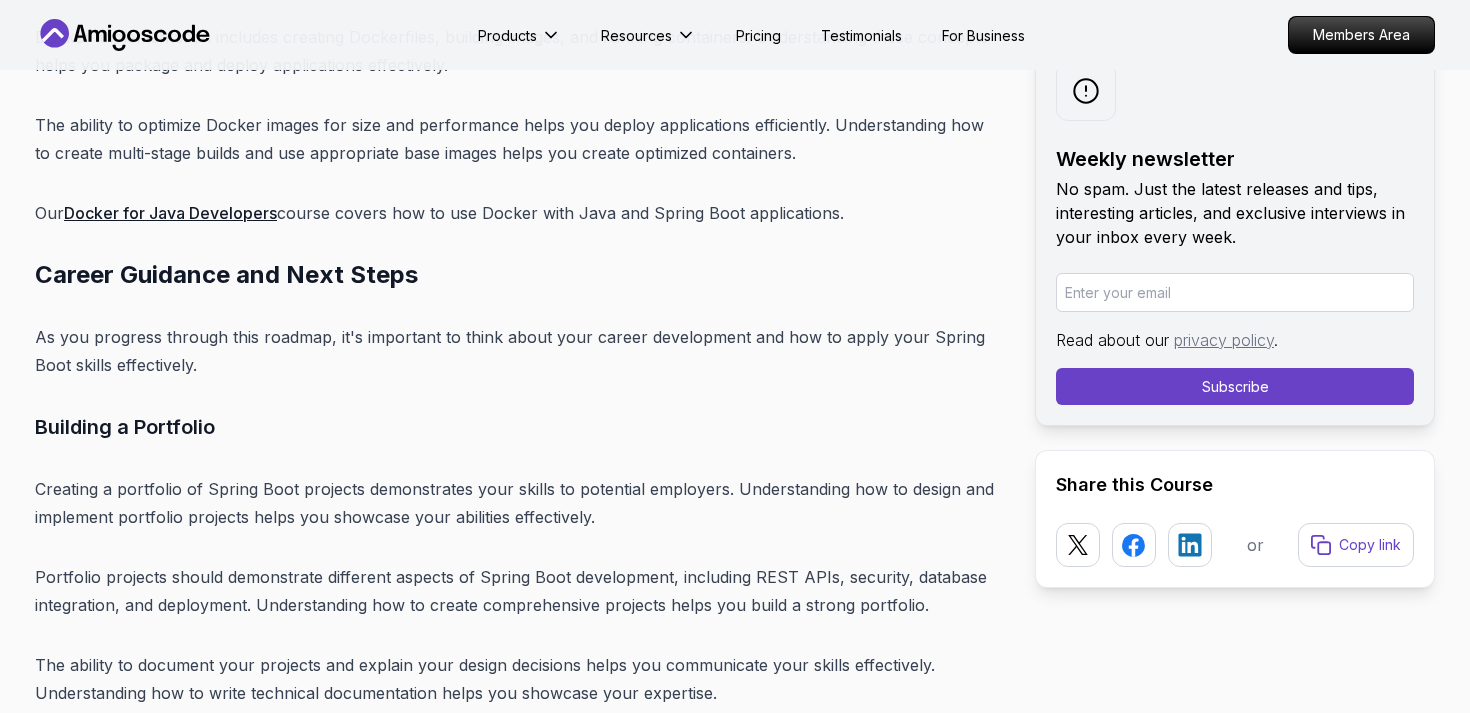 scroll, scrollTop: 22605, scrollLeft: 0, axis: vertical 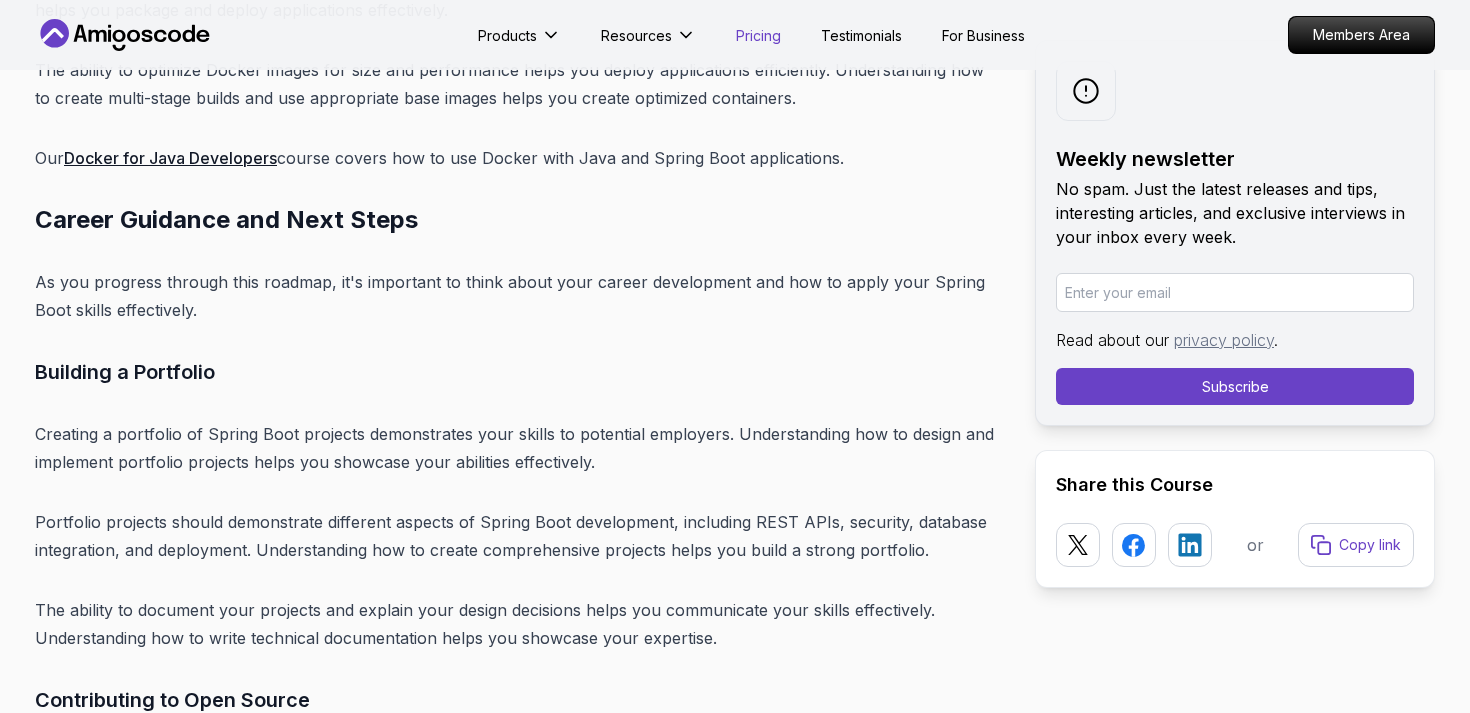 click on "Pricing" at bounding box center (758, 35) 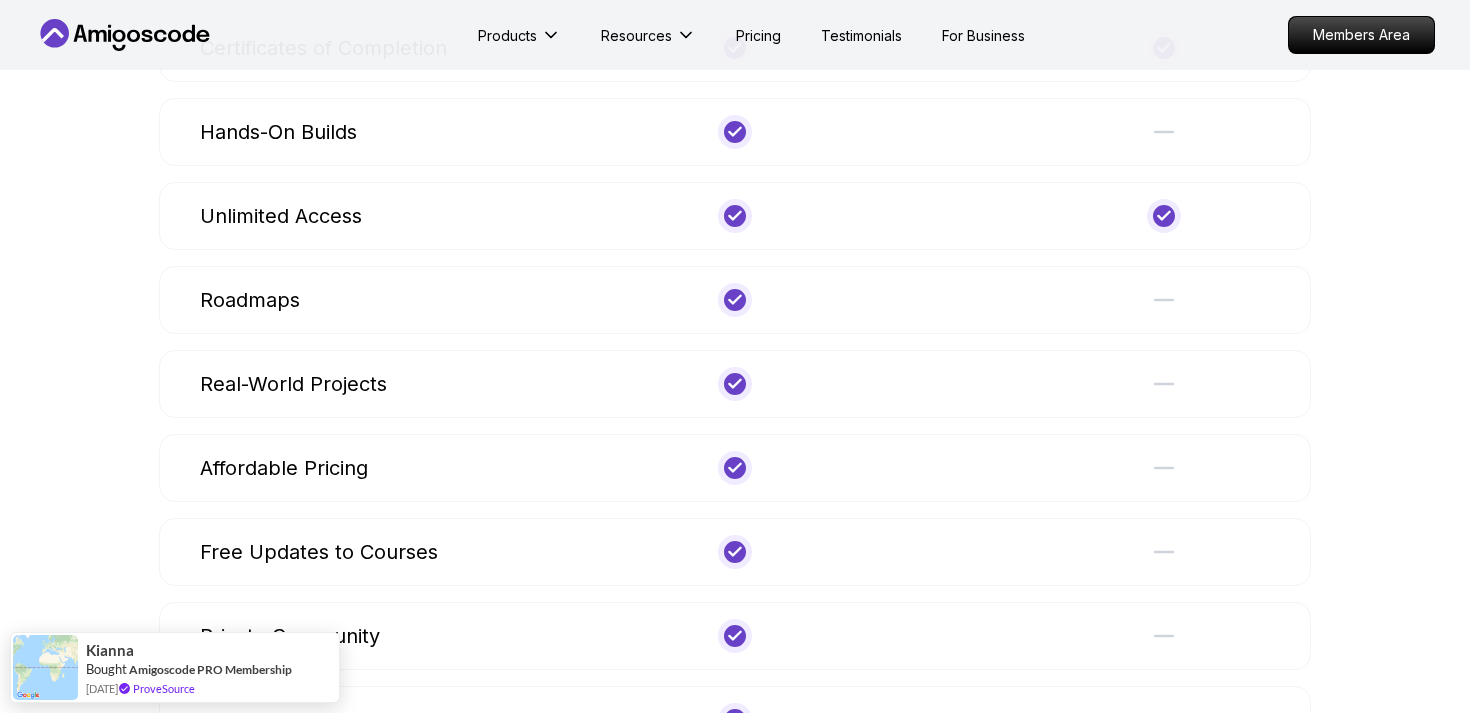 scroll, scrollTop: 7744, scrollLeft: 0, axis: vertical 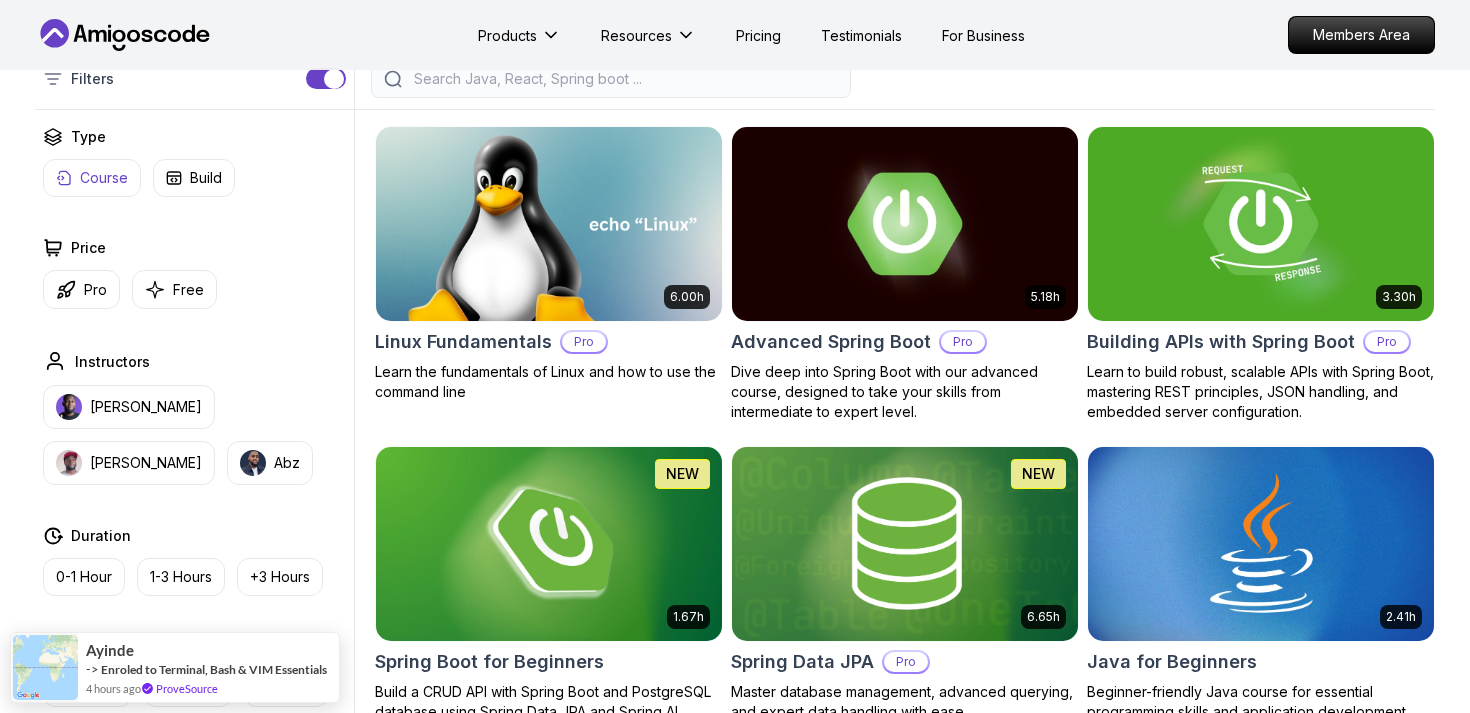 click on "Course" at bounding box center [104, 178] 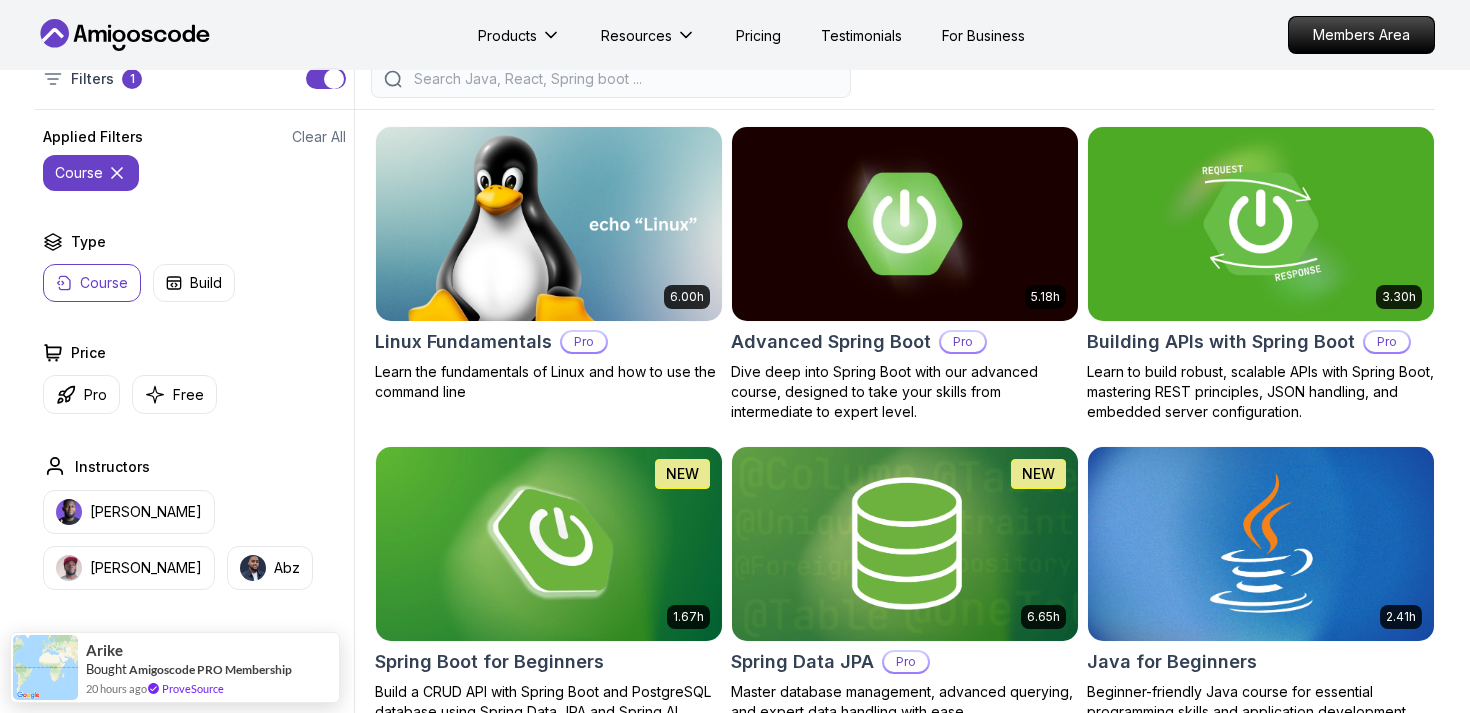 click 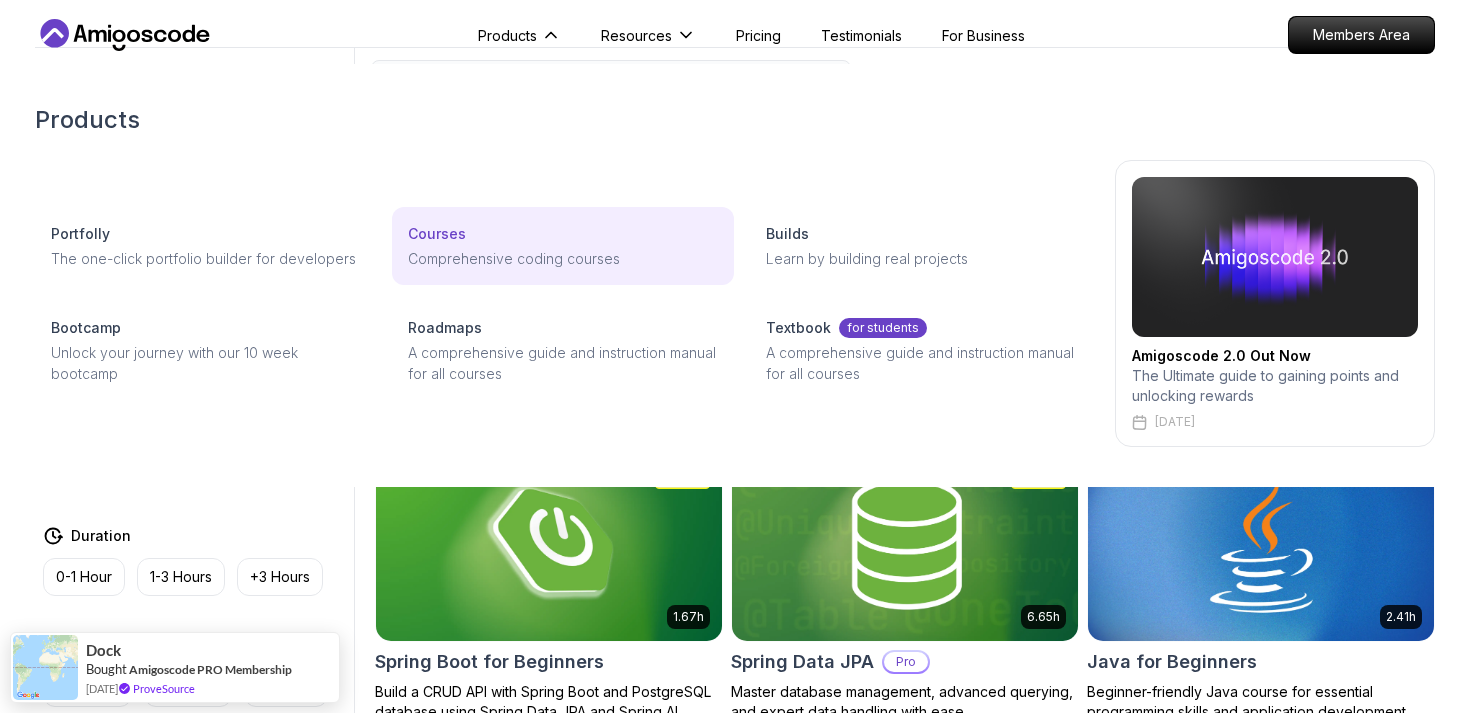 click on "Courses" at bounding box center (562, 233) 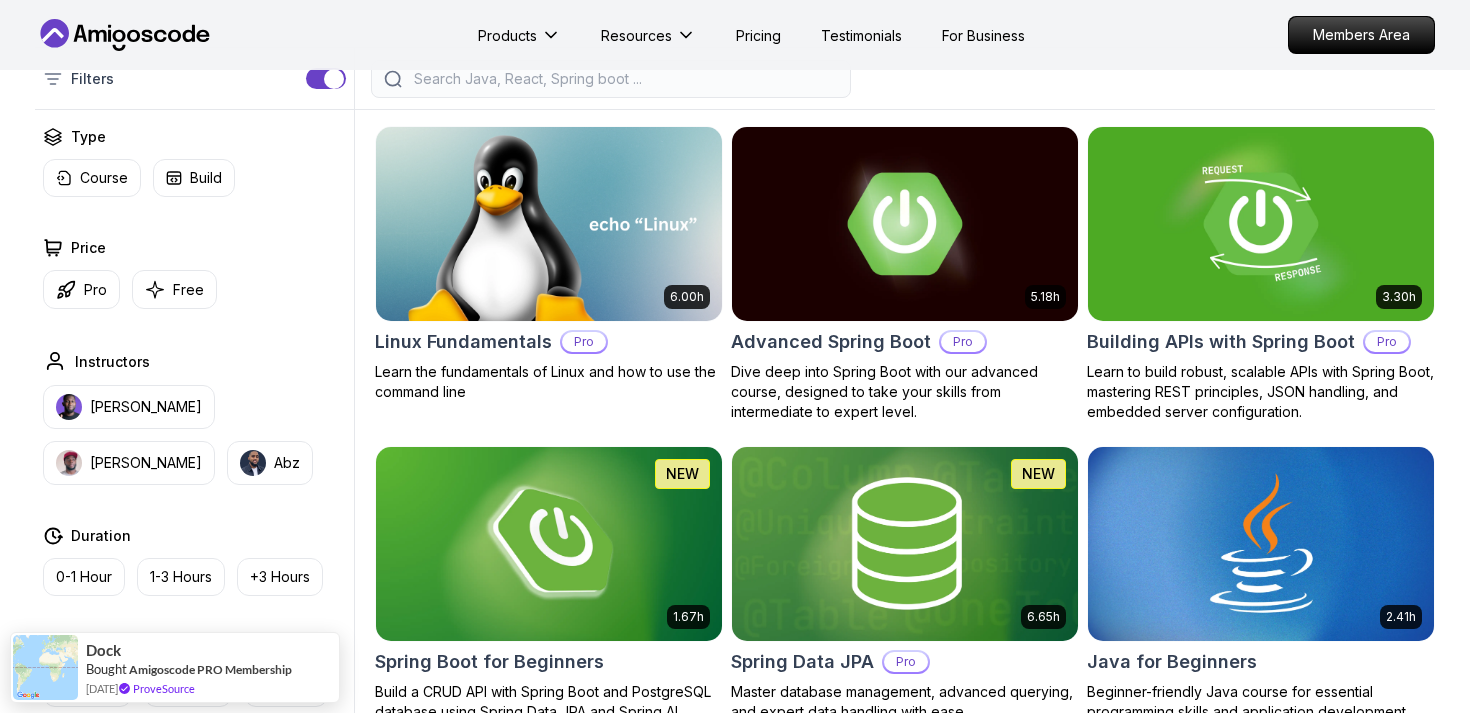 scroll, scrollTop: 0, scrollLeft: 0, axis: both 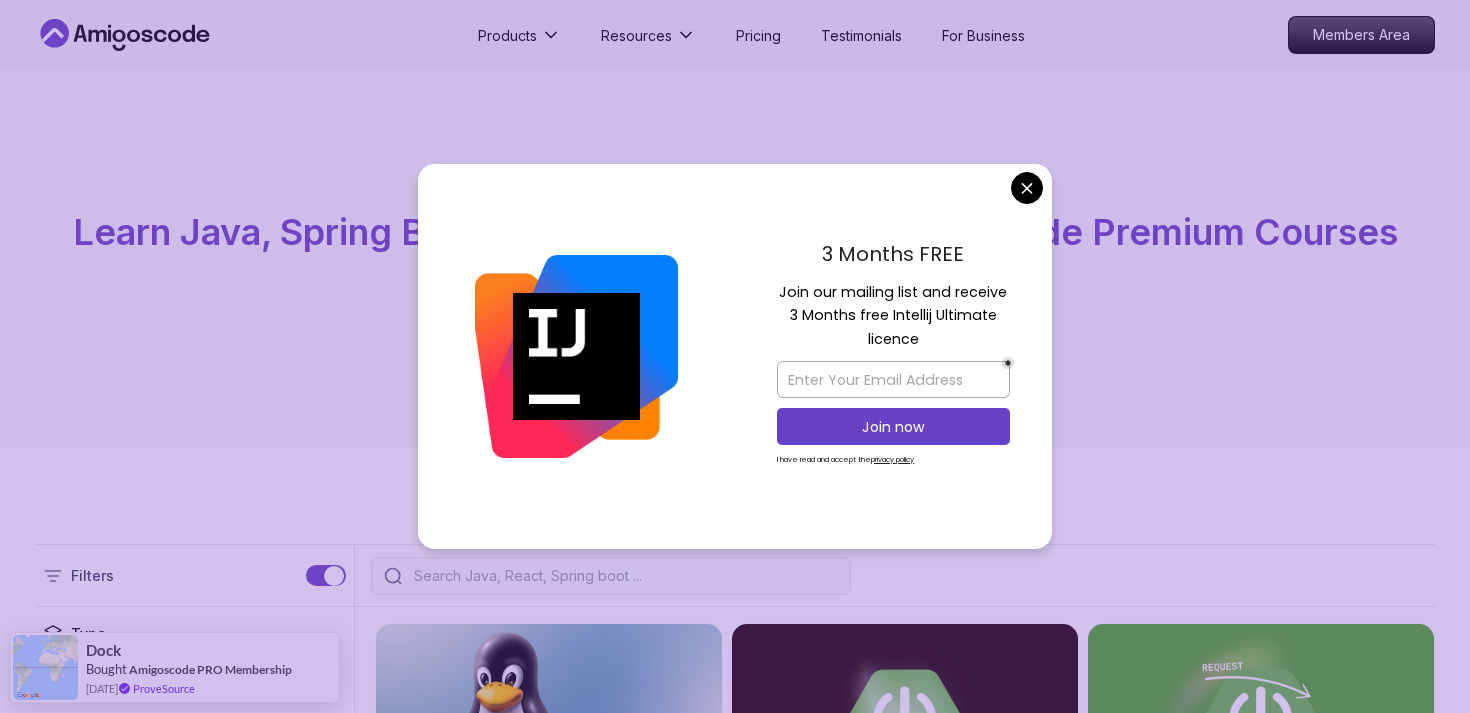 click on "Products Resources Pricing Testimonials For Business Members Area Products Resources Pricing Testimonials For Business Members Area All Courses Learn Java, Spring Boot, DevOps & More with Amigoscode Premium Courses Master in-demand skills like Java, Spring Boot, DevOps, React, and more through hands-on, expert-led courses. Advance your software development career with real-world projects and practical learning. Filters Filters Type Course Build Price Pro Free Instructors [PERSON_NAME] [PERSON_NAME] Duration 0-1 Hour 1-3 Hours +3 Hours Track Front End Back End Dev Ops Full Stack Level Junior Mid-level Senior 6.00h Linux Fundamentals Pro Learn the fundamentals of Linux and how to use the command line 5.18h Advanced Spring Boot Pro Dive deep into Spring Boot with our advanced course, designed to take your skills from intermediate to expert level. 3.30h Building APIs with Spring Boot Pro 1.67h NEW Spring Boot for Beginners Build a CRUD API with Spring Boot and PostgreSQL database using Spring Data JPA and Spring AI" at bounding box center (735, 4975) 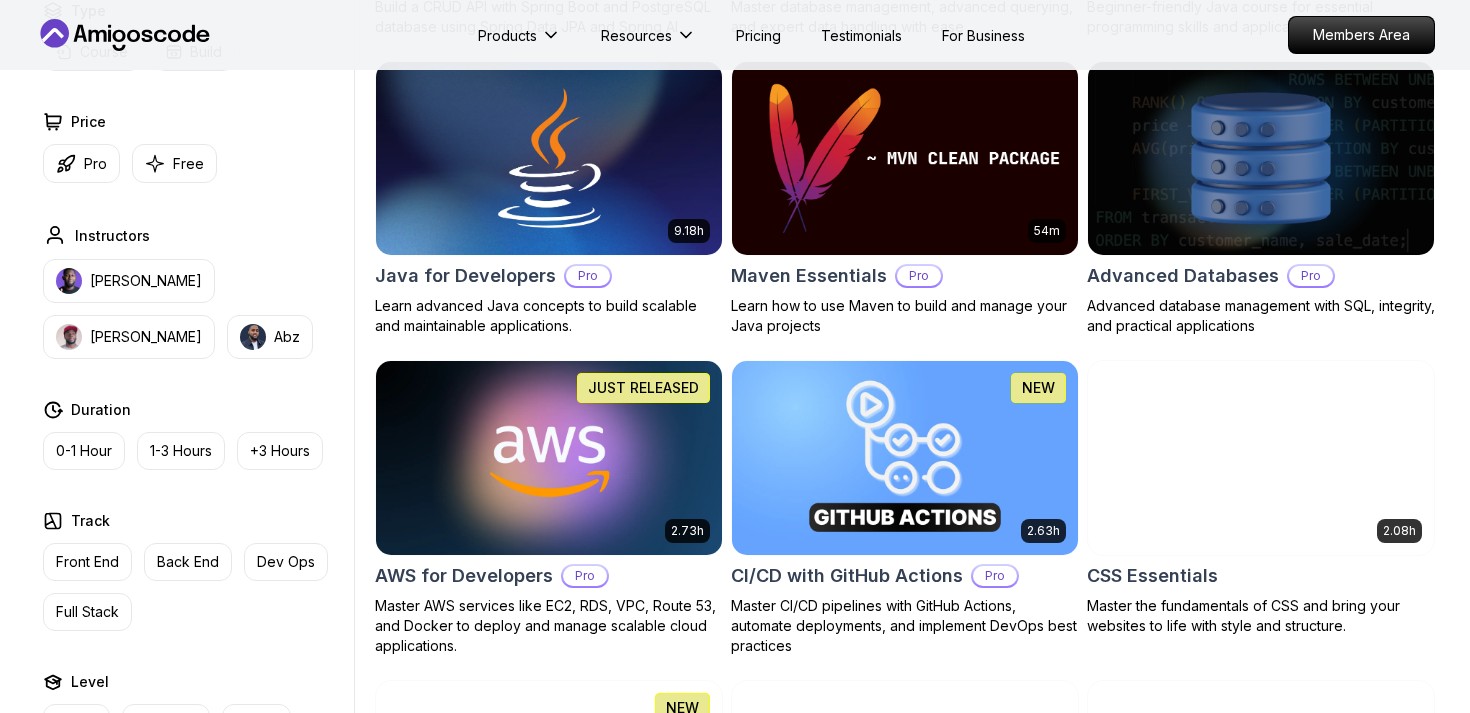 scroll, scrollTop: 1183, scrollLeft: 0, axis: vertical 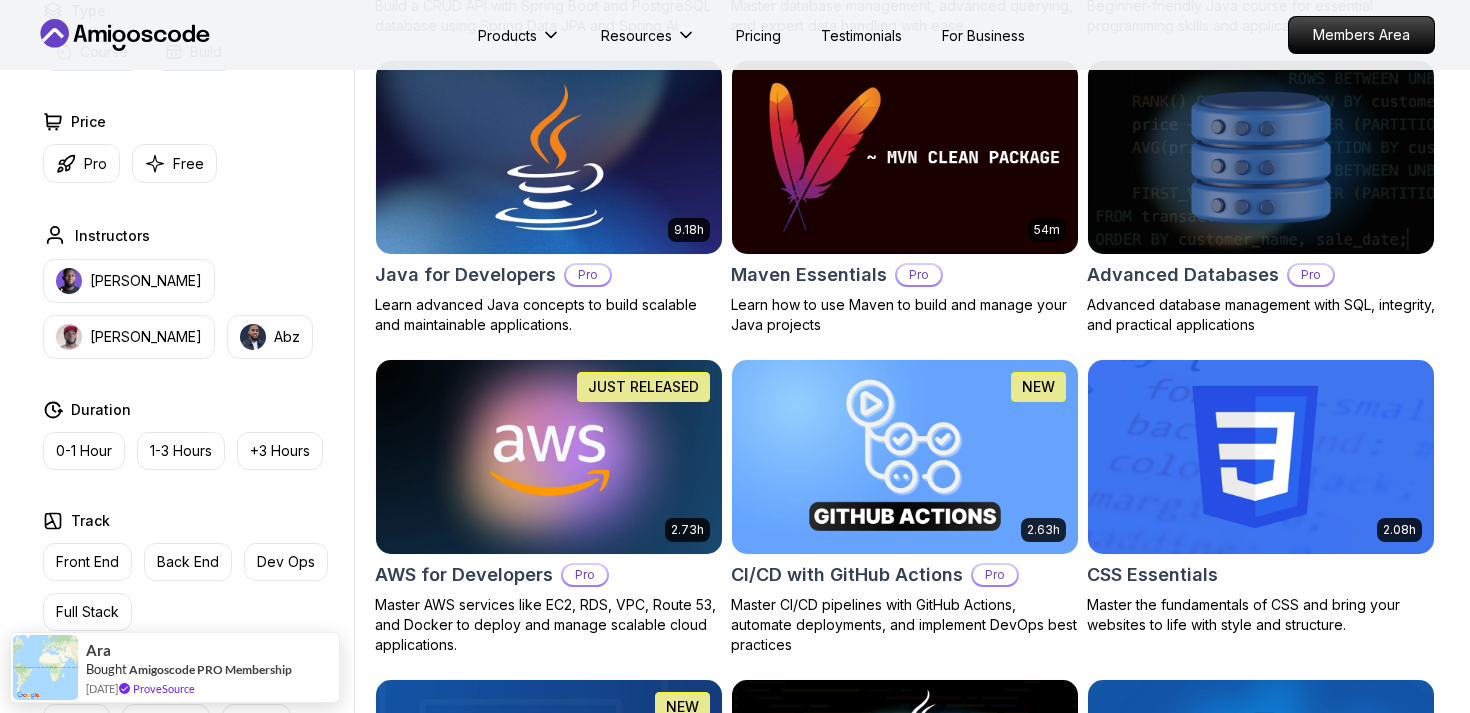 click on "Java for Developers" at bounding box center [465, 275] 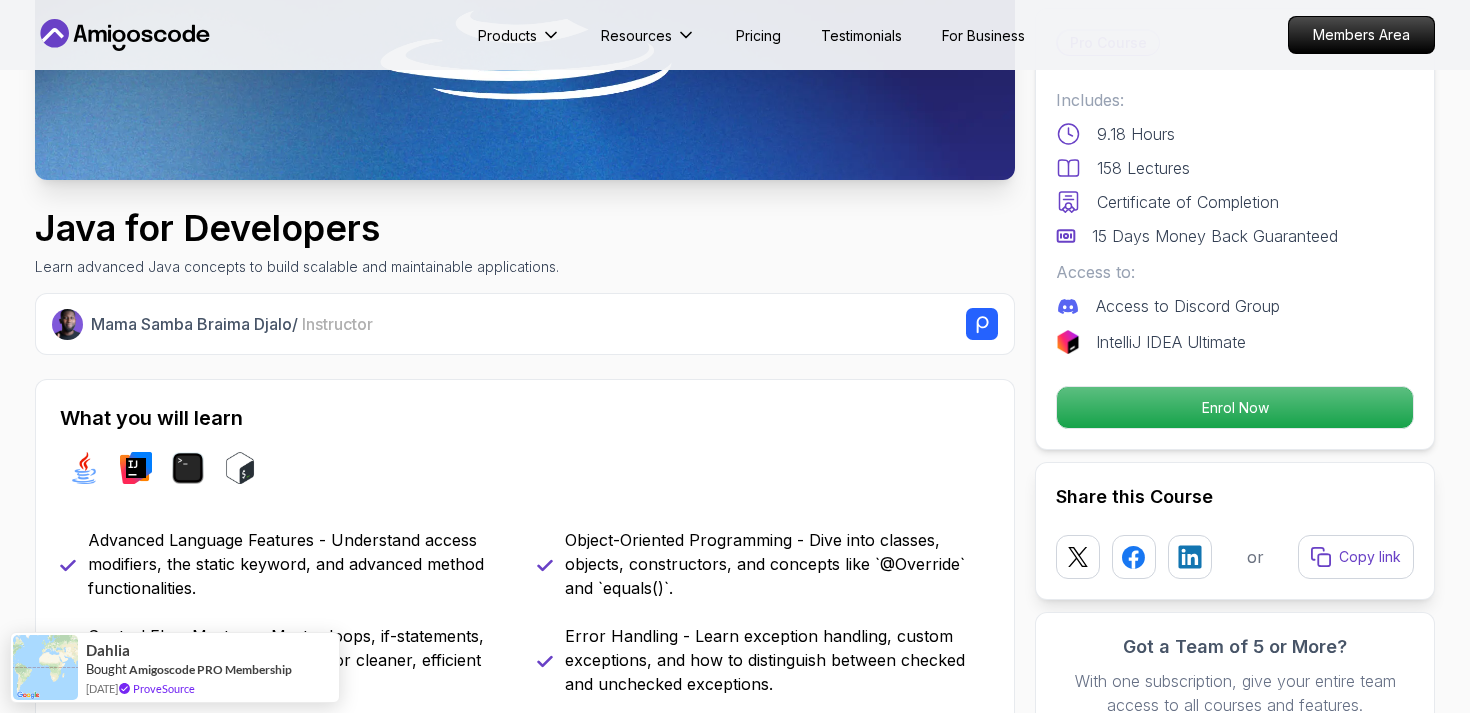 scroll, scrollTop: 0, scrollLeft: 0, axis: both 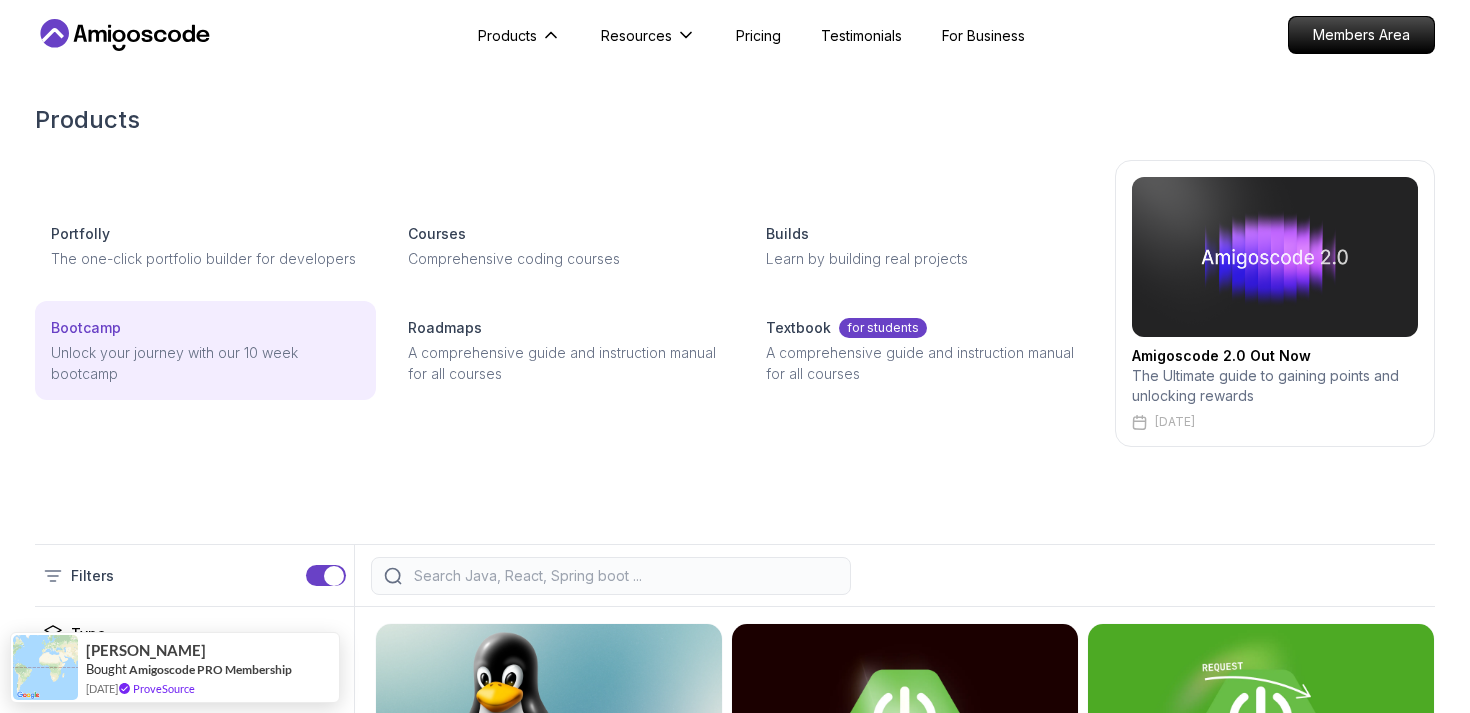 click on "Unlock your journey with our 10 week bootcamp" at bounding box center [205, 363] 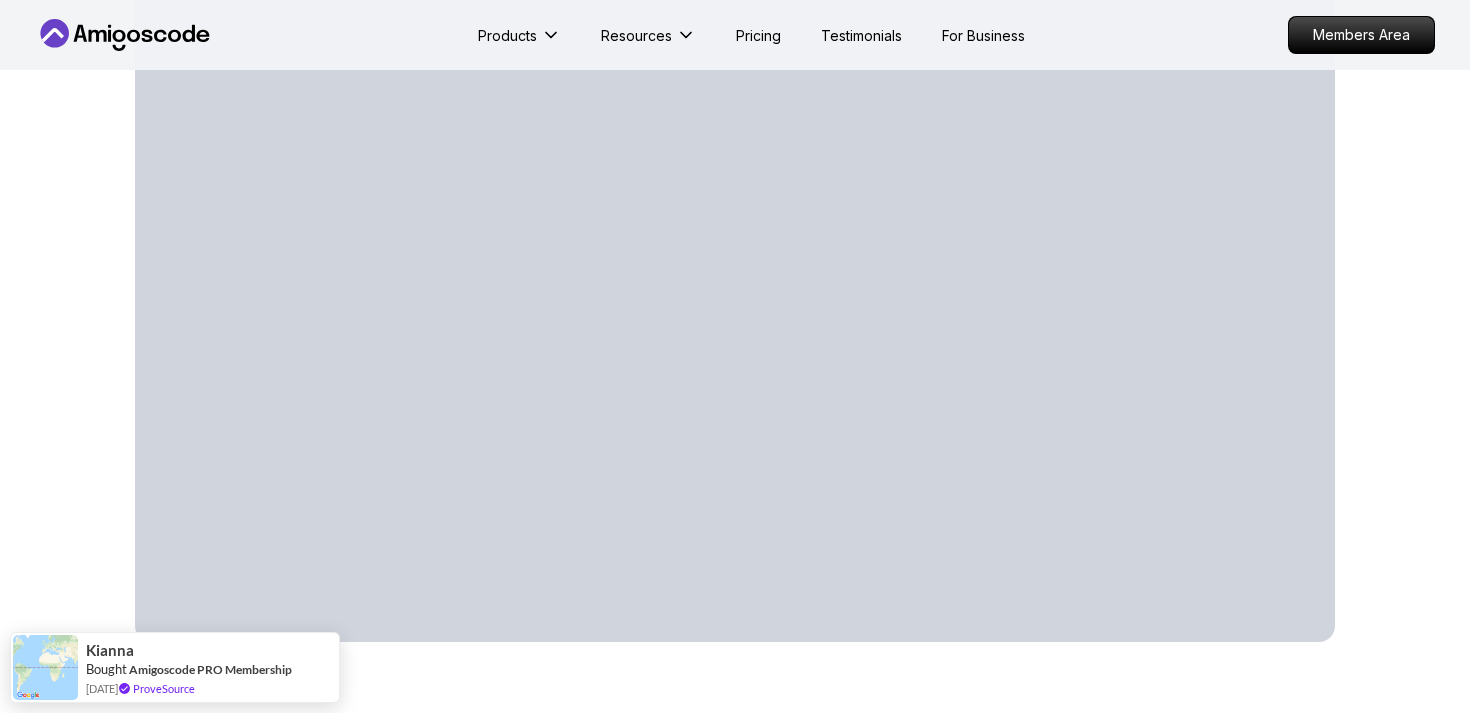 scroll, scrollTop: 0, scrollLeft: 0, axis: both 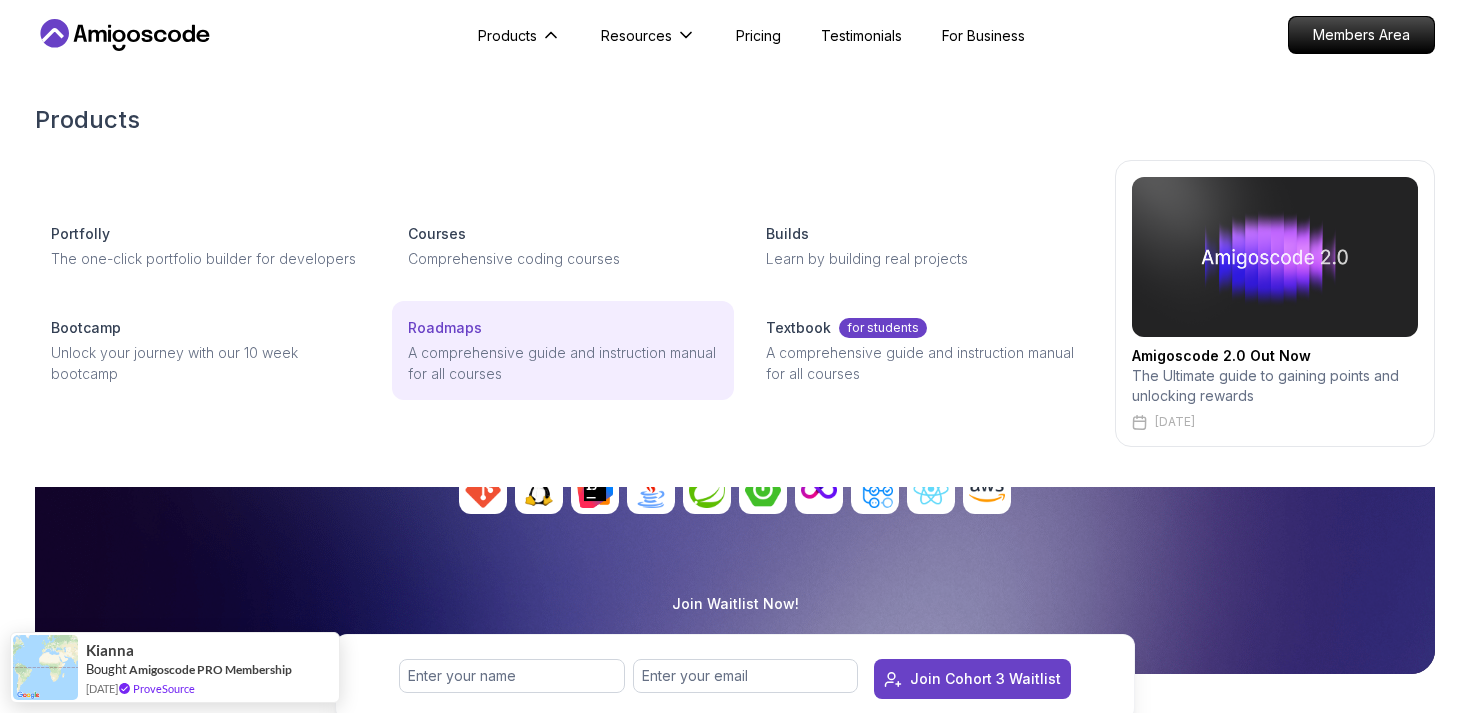 click on "A comprehensive guide and instruction manual for all courses" at bounding box center (562, 363) 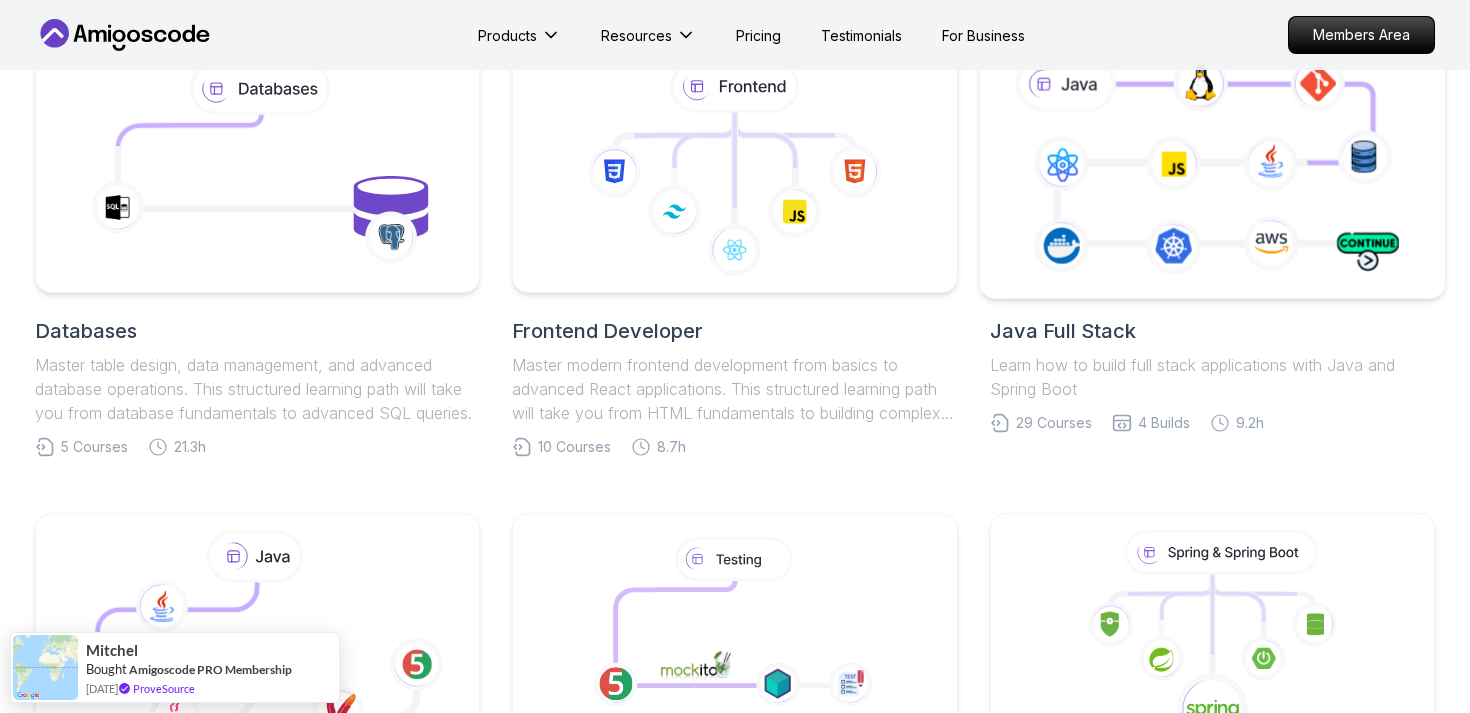 scroll, scrollTop: 372, scrollLeft: 0, axis: vertical 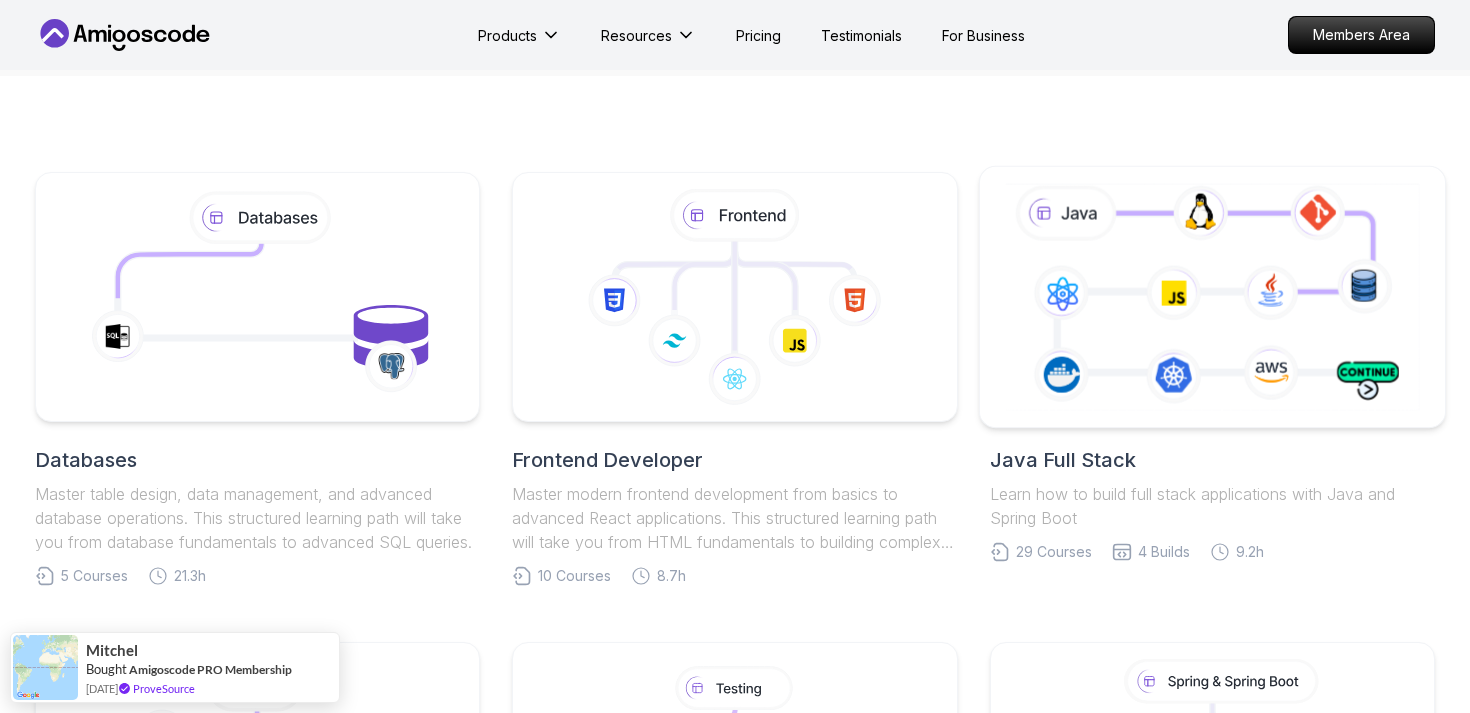 click 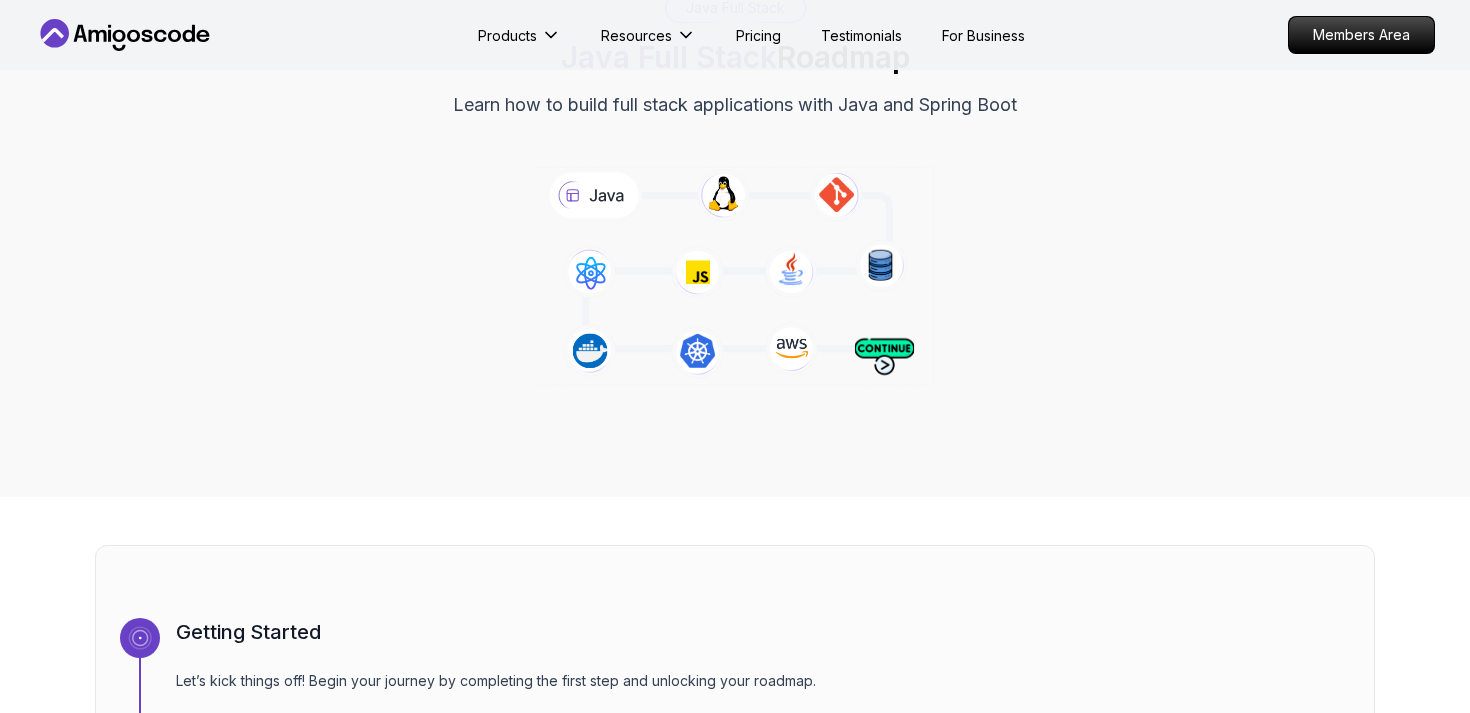 scroll, scrollTop: 0, scrollLeft: 0, axis: both 